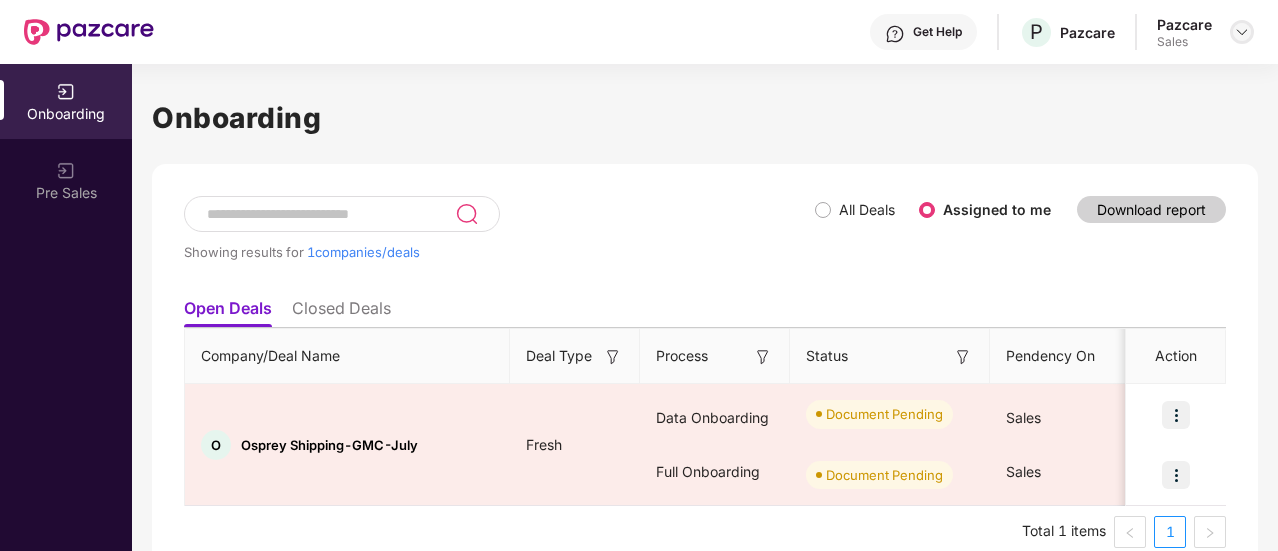 scroll, scrollTop: 0, scrollLeft: 0, axis: both 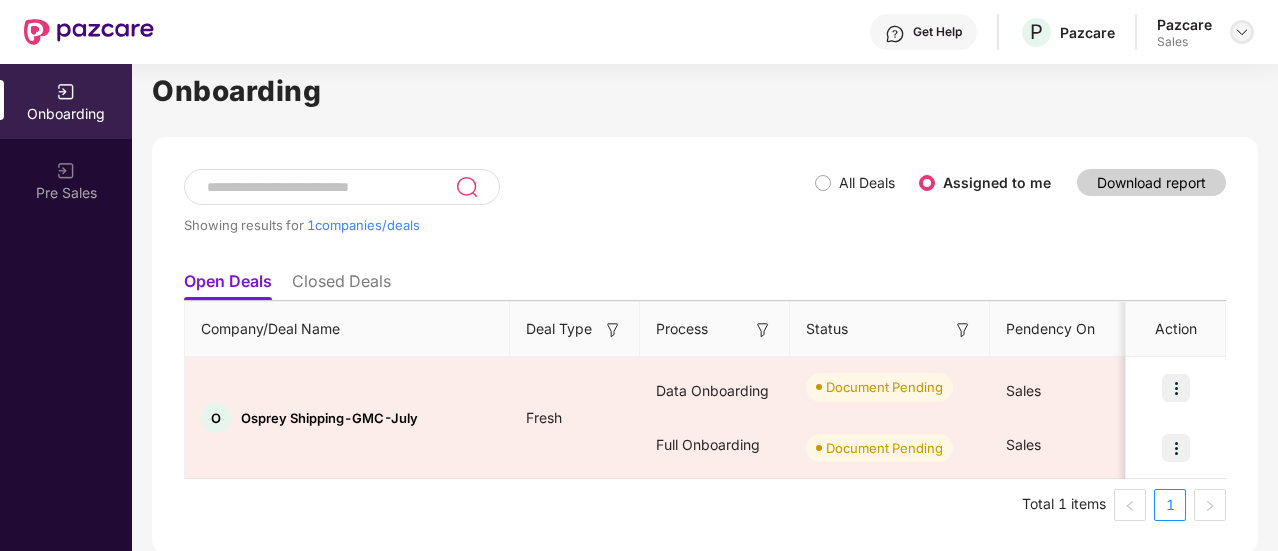 click at bounding box center [1242, 32] 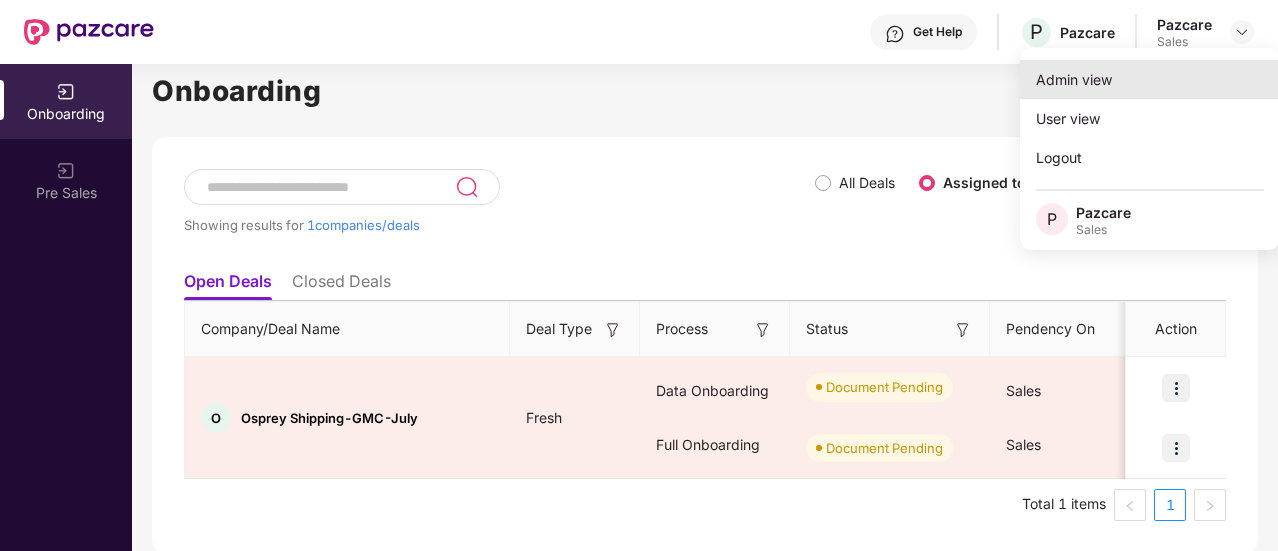 click on "Admin view" at bounding box center (1150, 79) 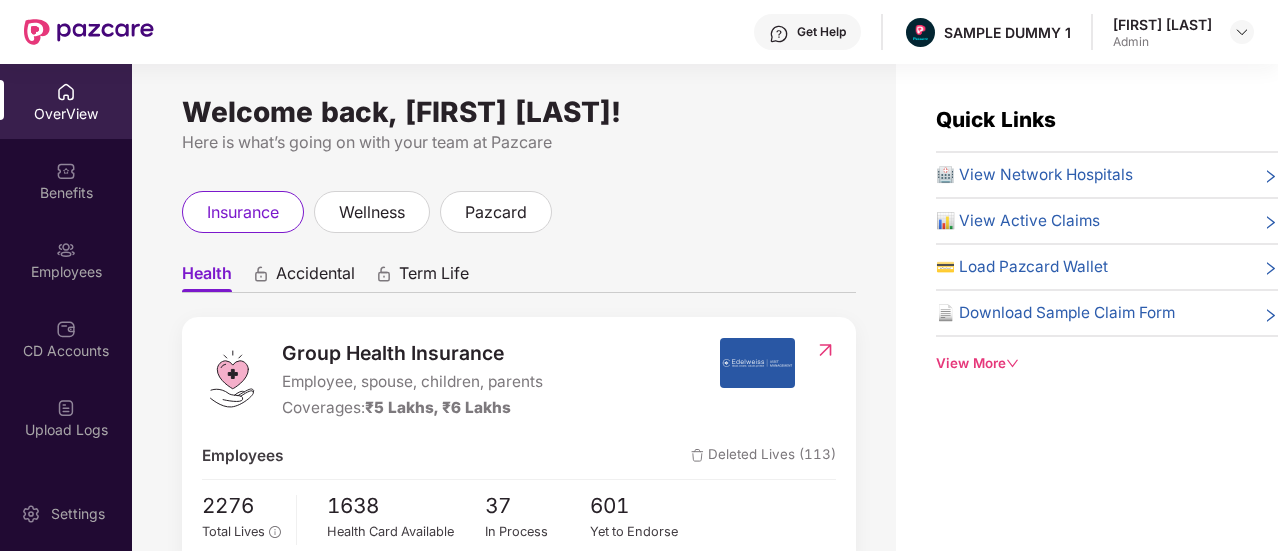 click on "View More" at bounding box center [1107, 363] 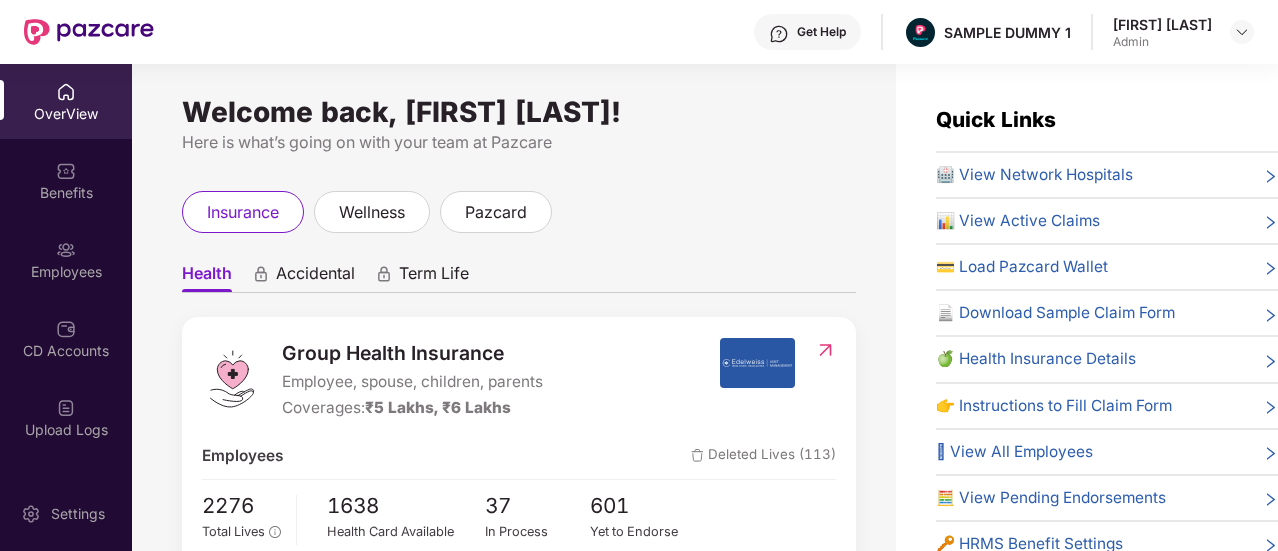 scroll, scrollTop: 74, scrollLeft: 0, axis: vertical 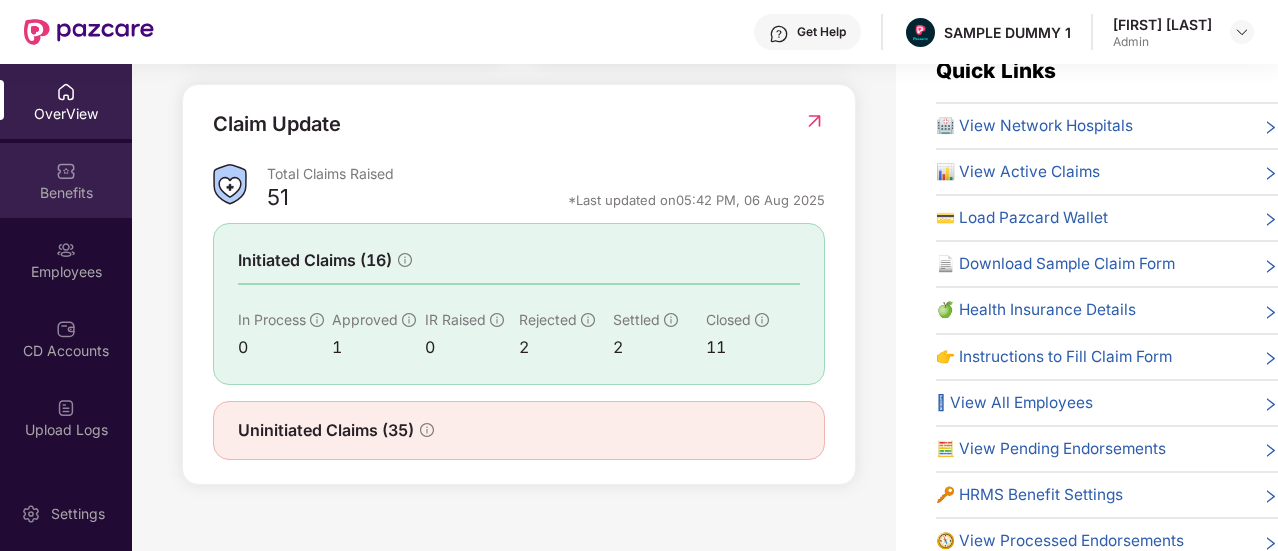 click at bounding box center [66, 171] 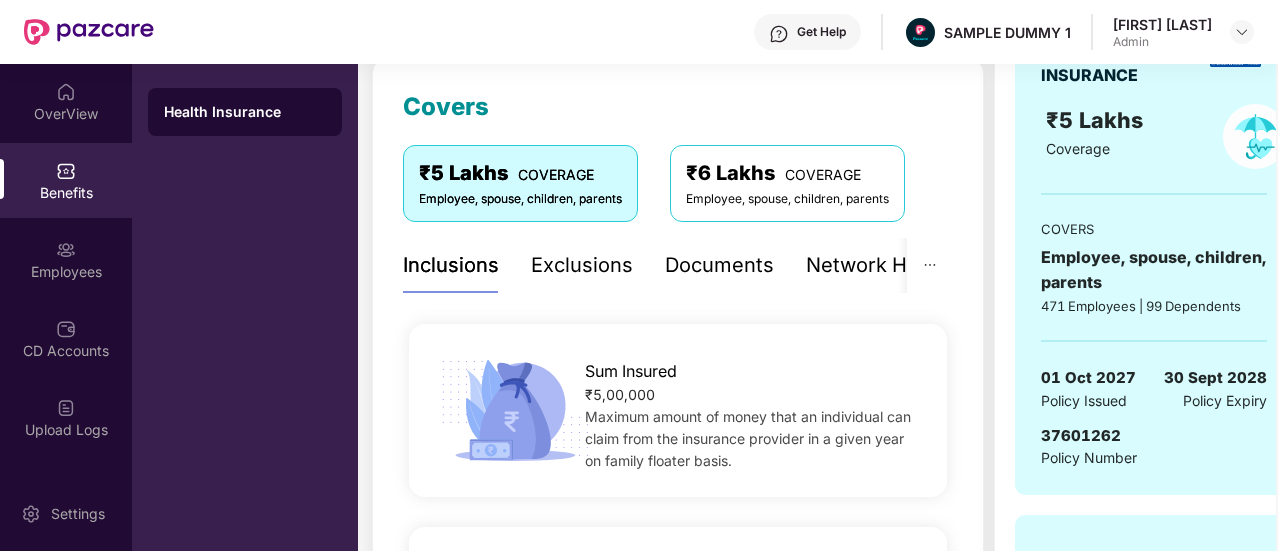 scroll, scrollTop: 268, scrollLeft: 0, axis: vertical 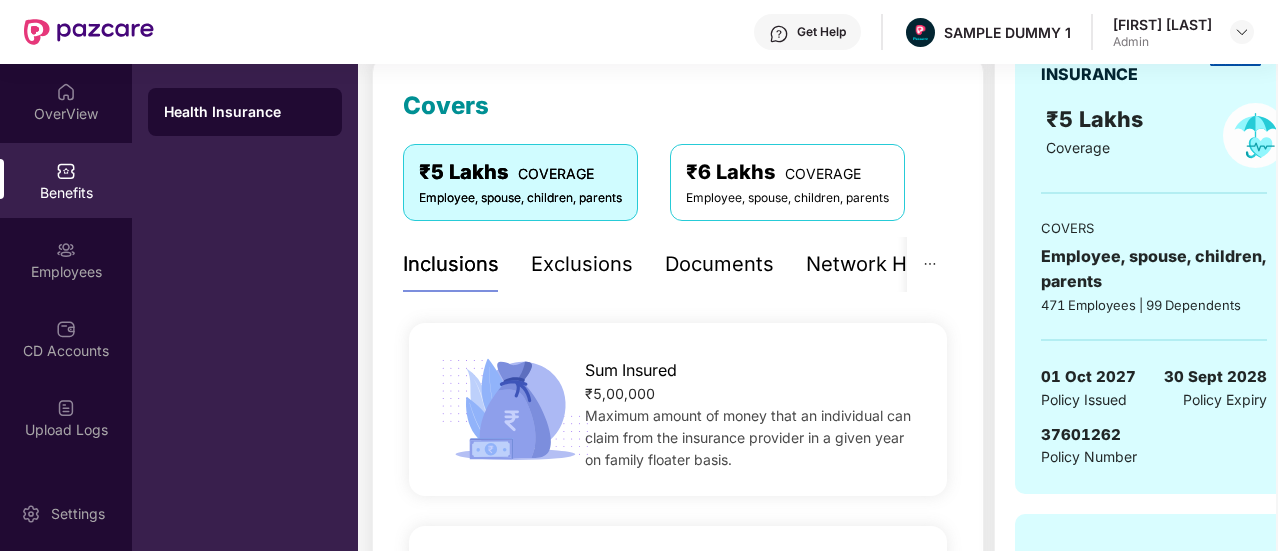 click on "Exclusions" at bounding box center [582, 264] 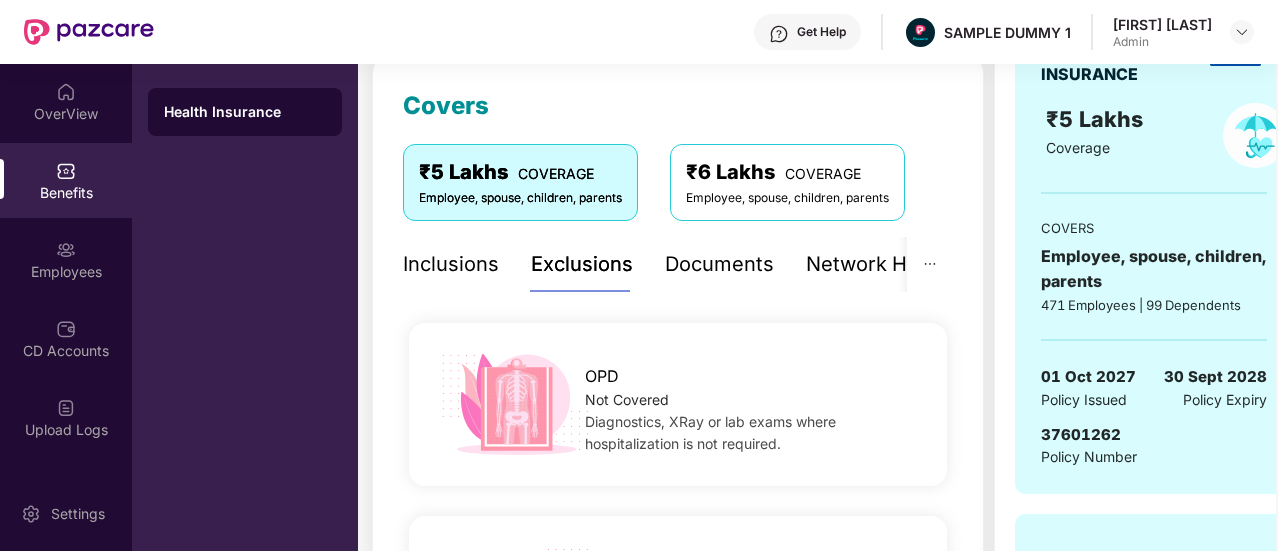click on "Documents" at bounding box center (719, 264) 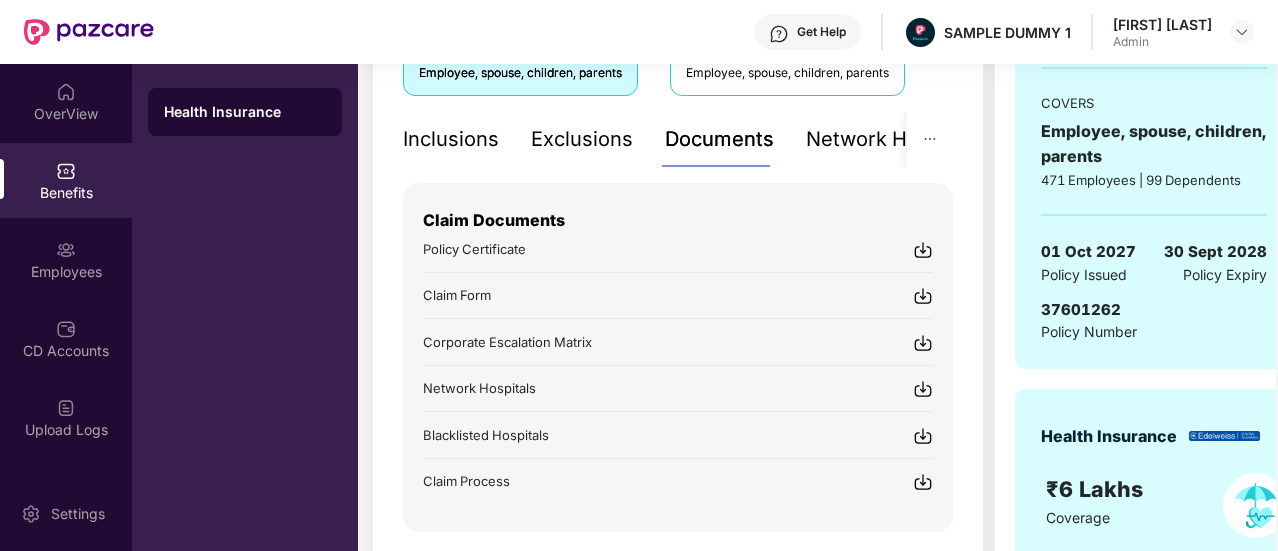 scroll, scrollTop: 418, scrollLeft: 0, axis: vertical 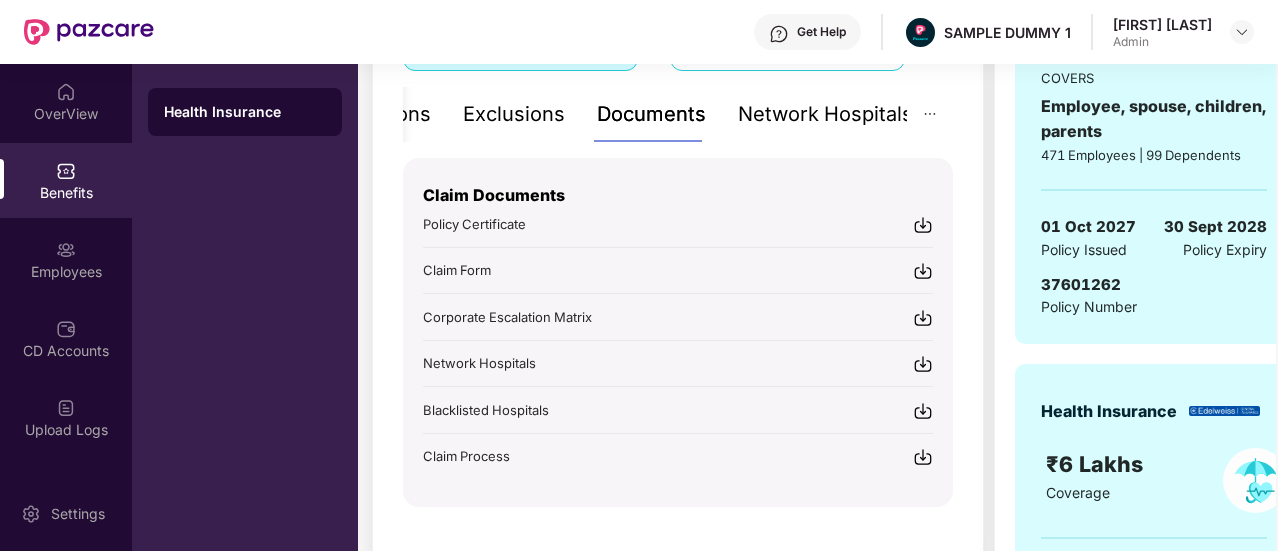 click on "Network Hospitals" at bounding box center [825, 114] 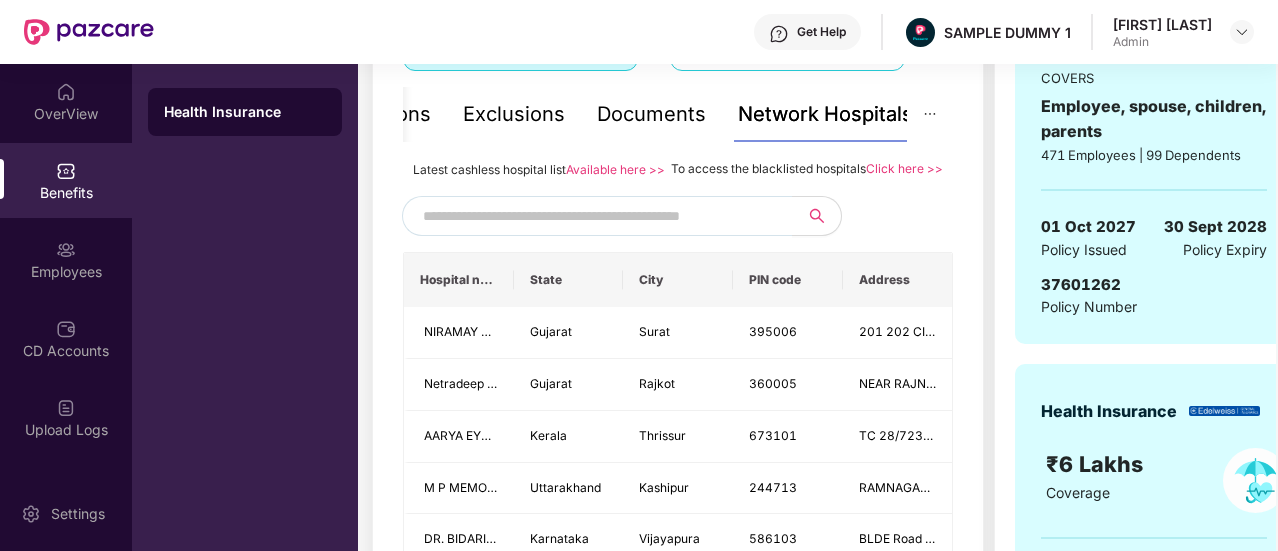 click at bounding box center [594, 216] 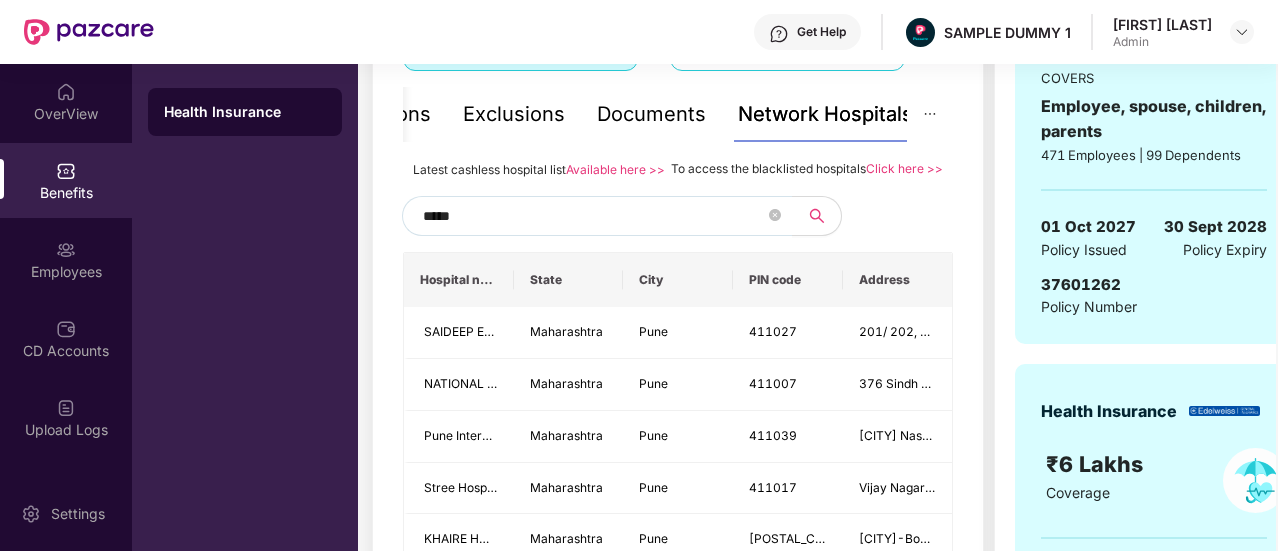type on "******" 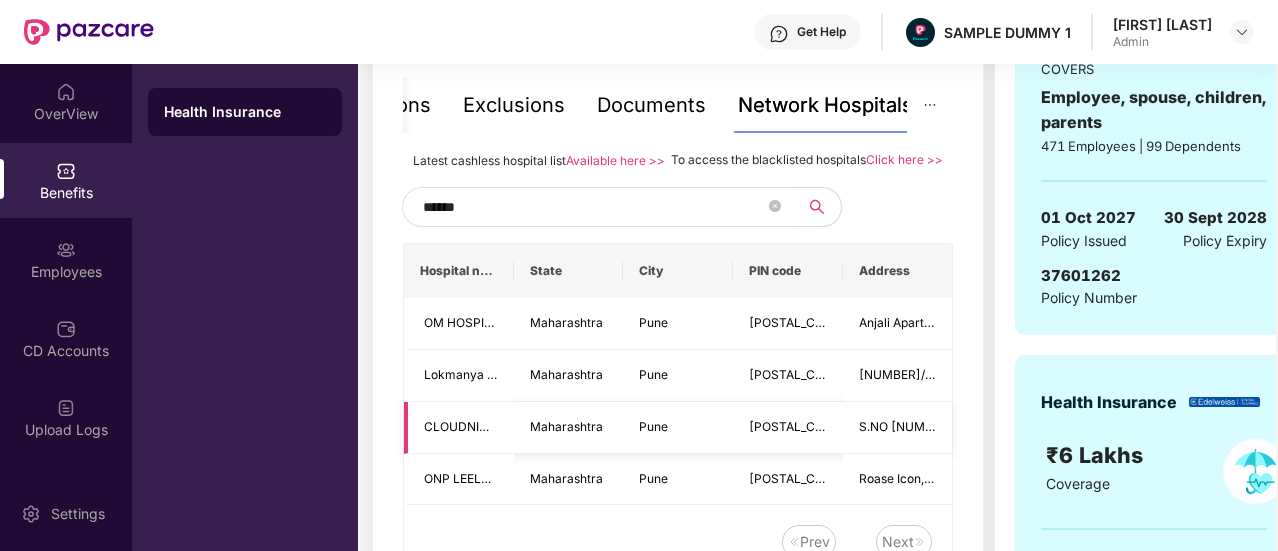 scroll, scrollTop: 426, scrollLeft: 0, axis: vertical 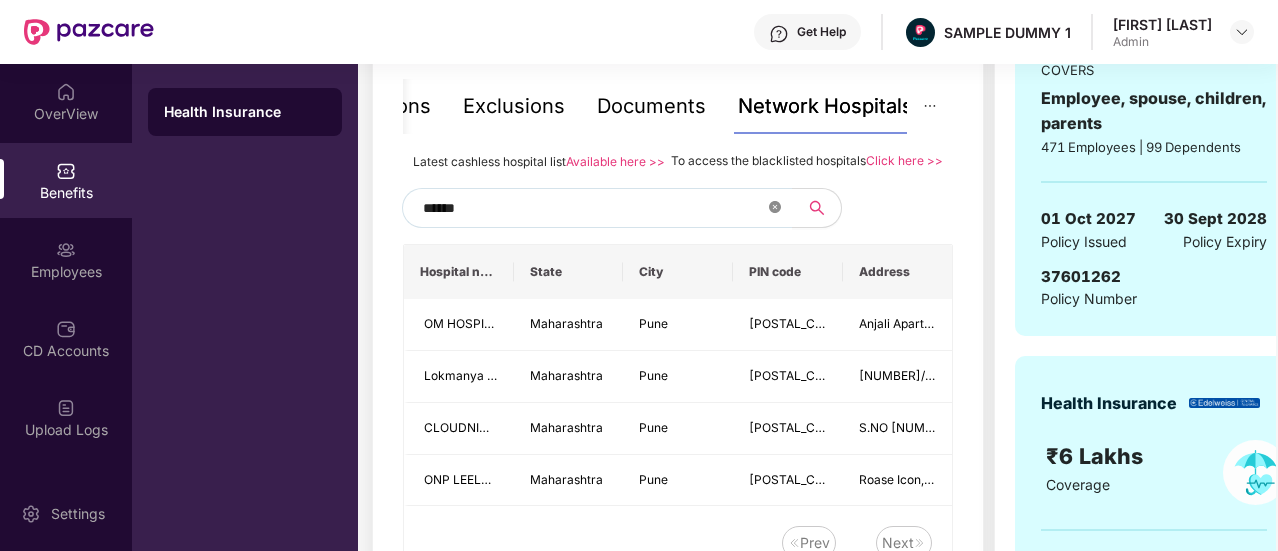 click 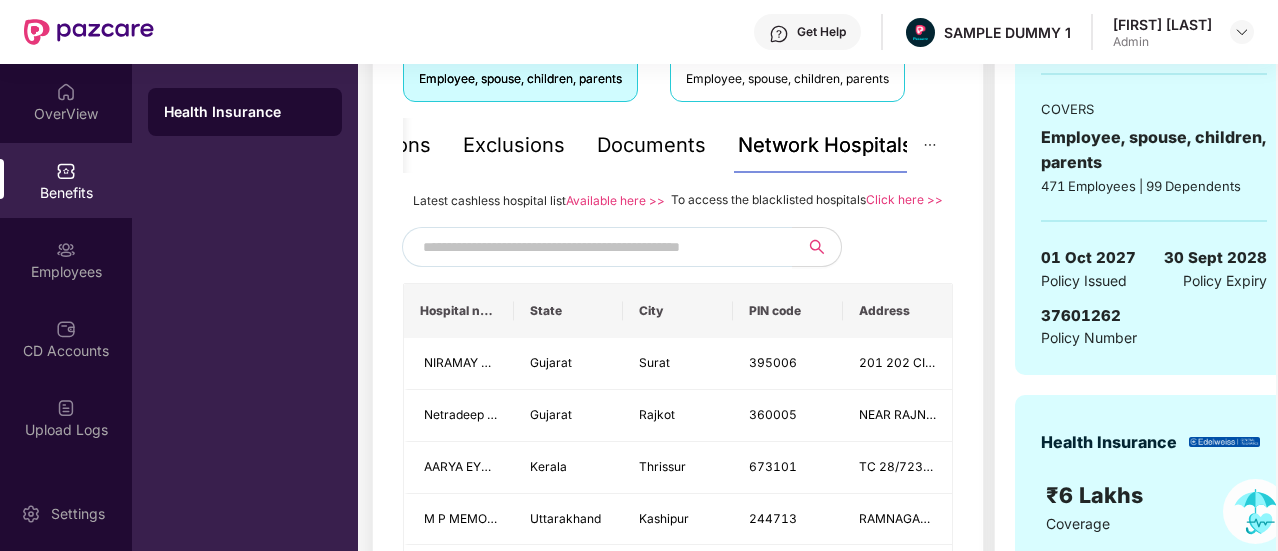 scroll, scrollTop: 356, scrollLeft: 0, axis: vertical 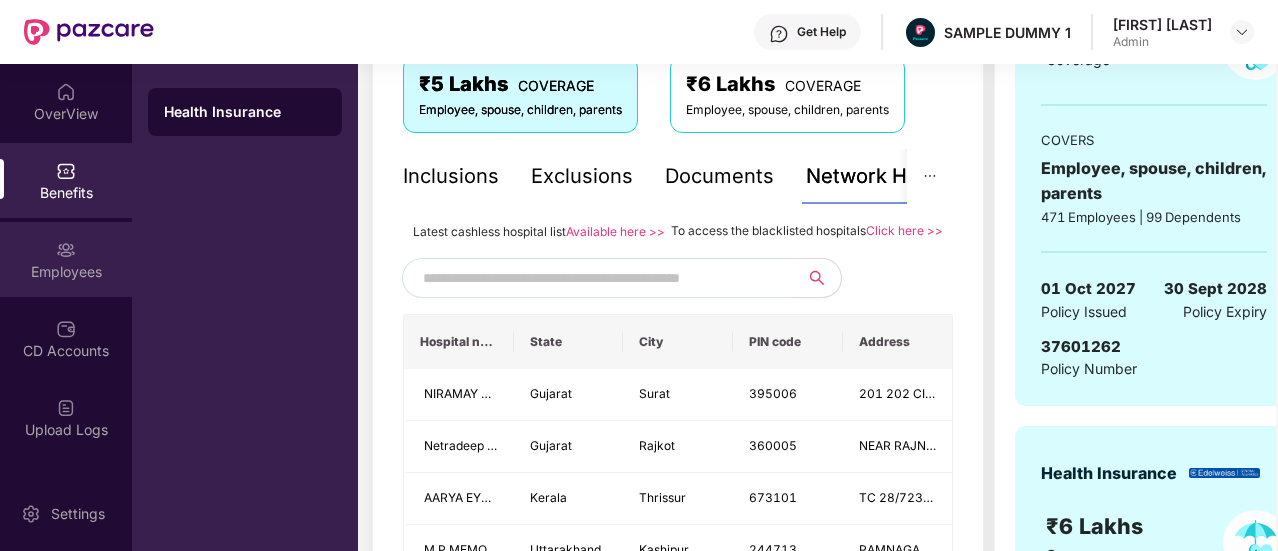 click on "Employees" at bounding box center (66, 272) 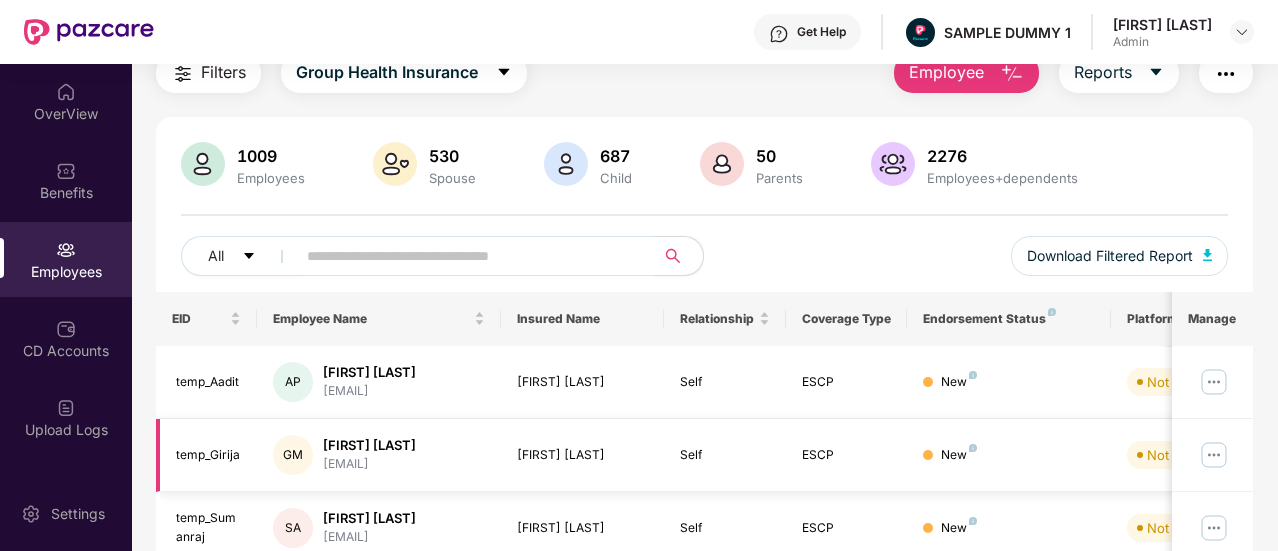 scroll, scrollTop: 0, scrollLeft: 0, axis: both 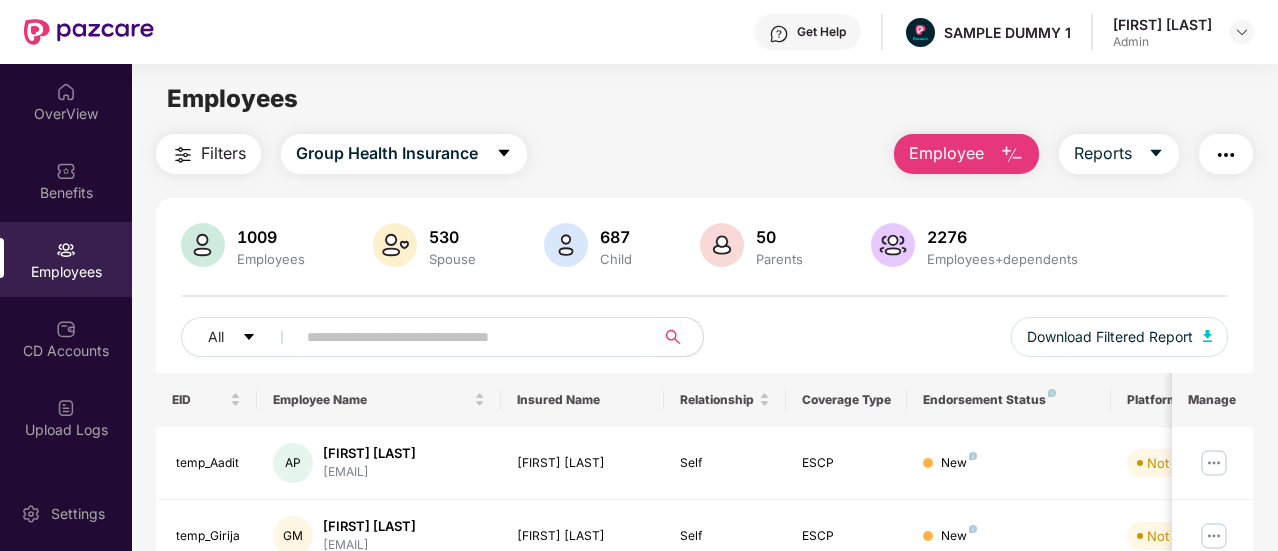 click on "Employee" at bounding box center (946, 153) 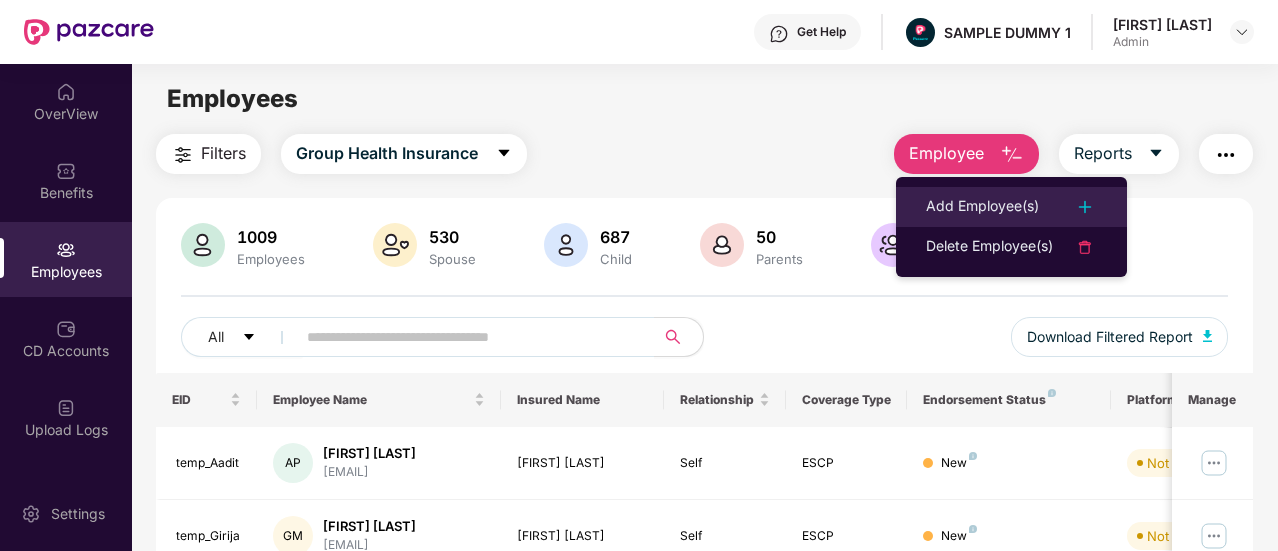 click on "Add Employee(s)" at bounding box center (982, 207) 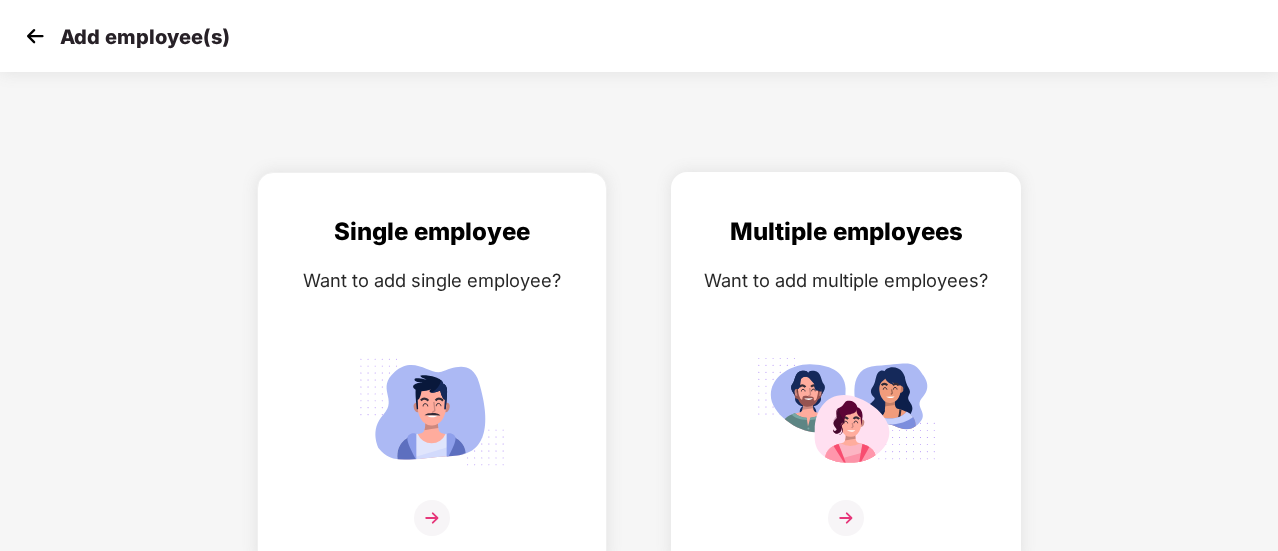 click at bounding box center (846, 411) 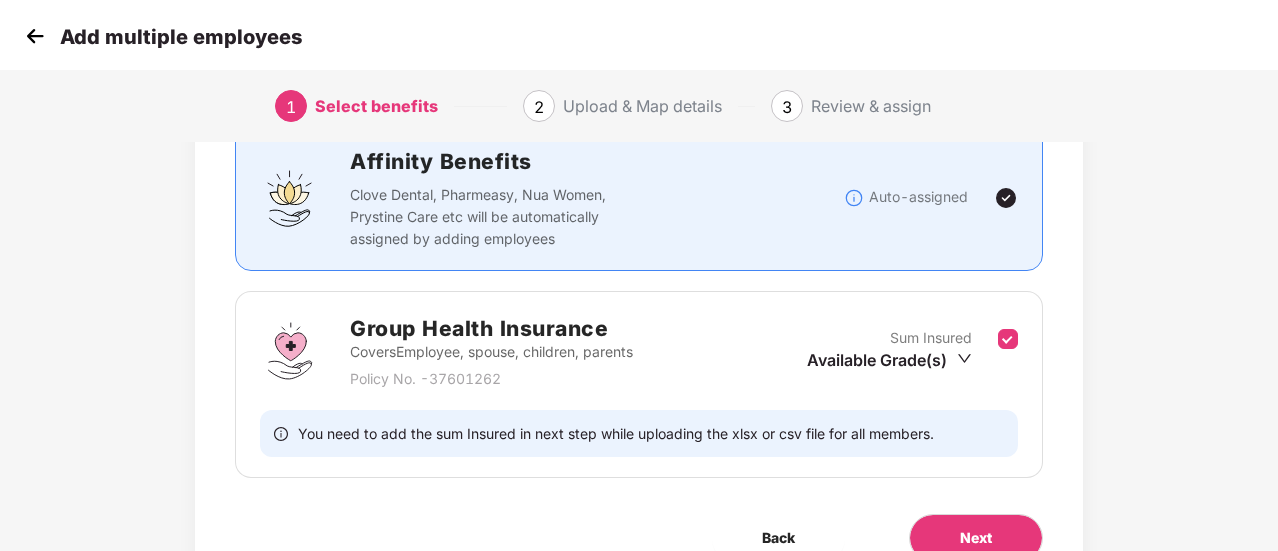 scroll, scrollTop: 164, scrollLeft: 0, axis: vertical 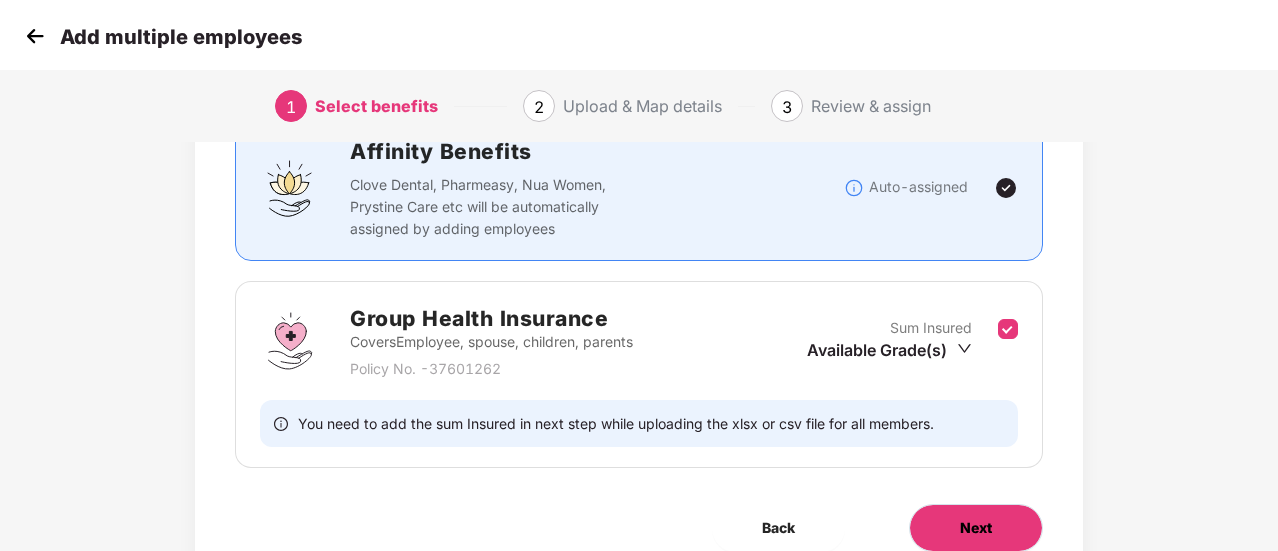 click on "Next" at bounding box center (976, 528) 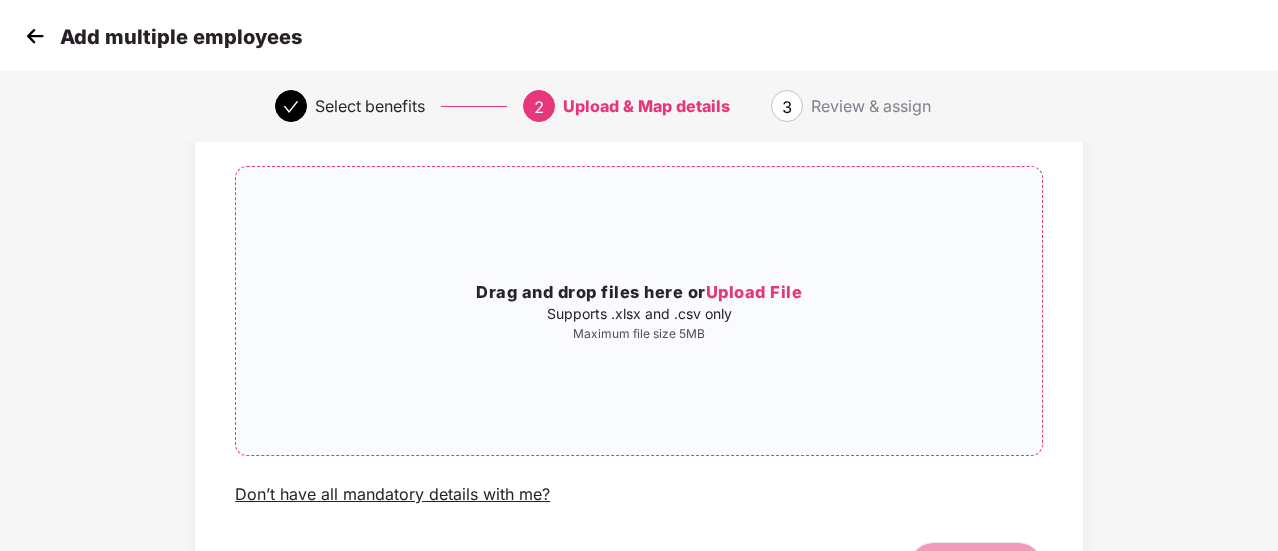 scroll, scrollTop: 152, scrollLeft: 0, axis: vertical 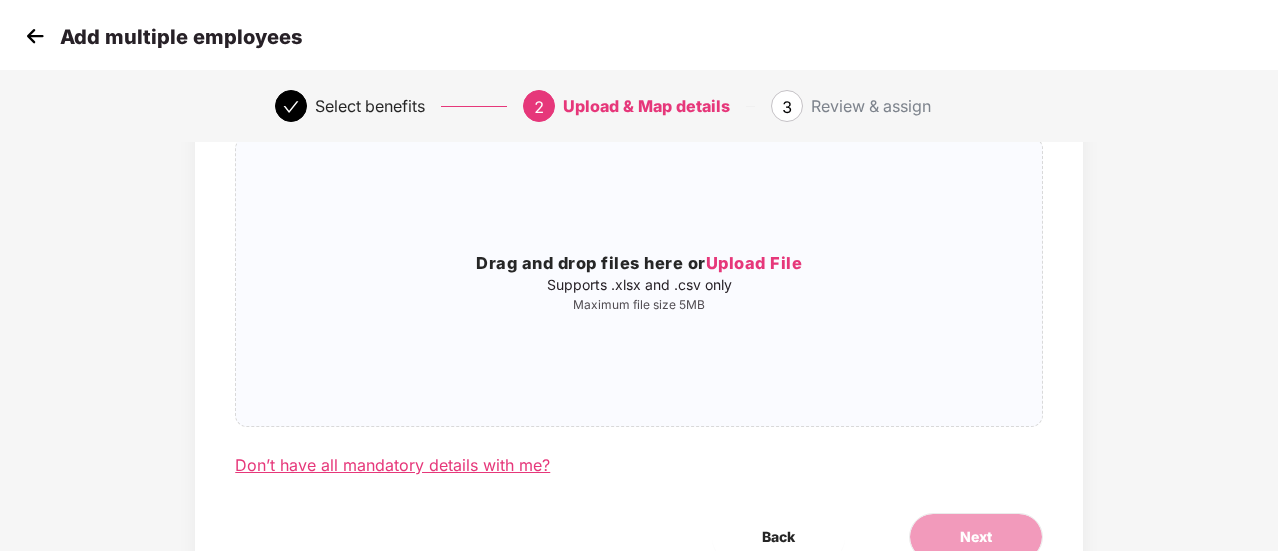 click on "Don’t have all mandatory details with me?" at bounding box center (392, 465) 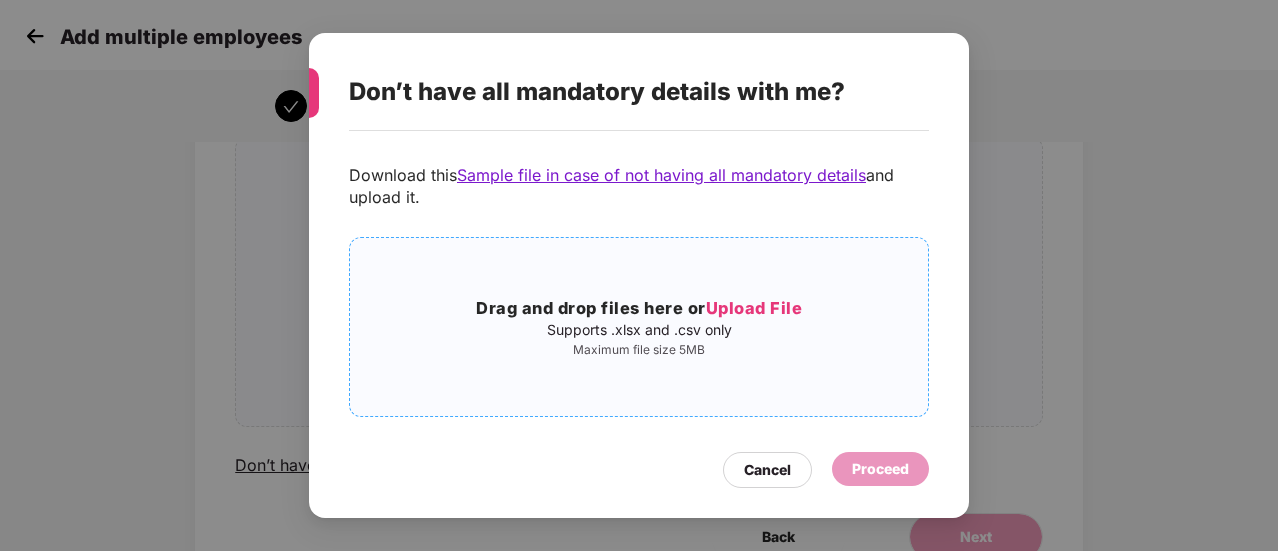 scroll, scrollTop: 80, scrollLeft: 0, axis: vertical 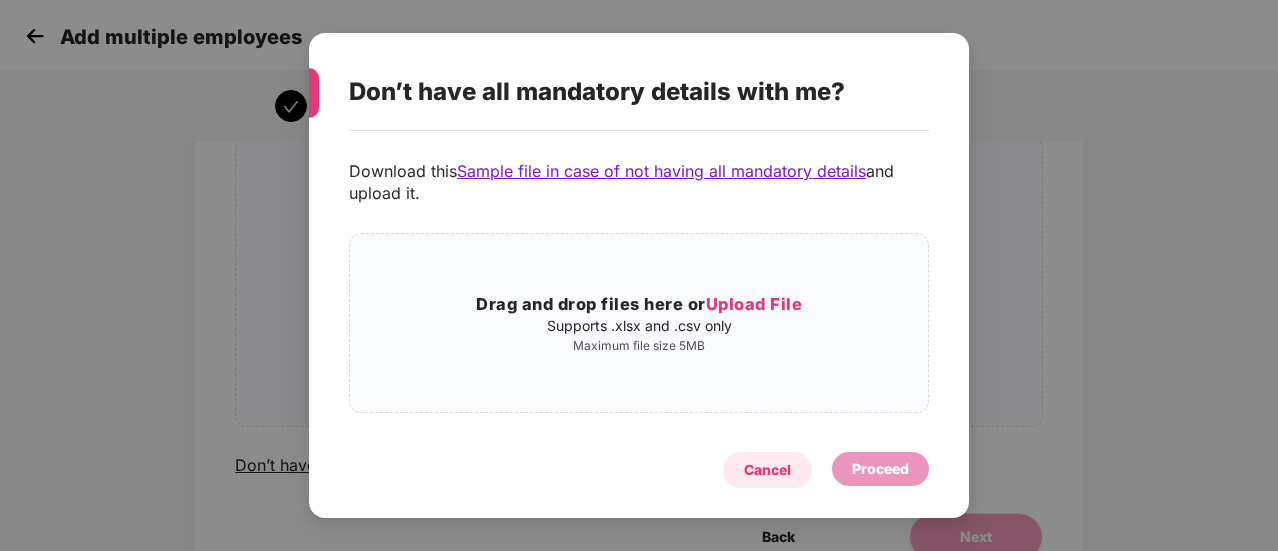 click on "Cancel" at bounding box center [767, 470] 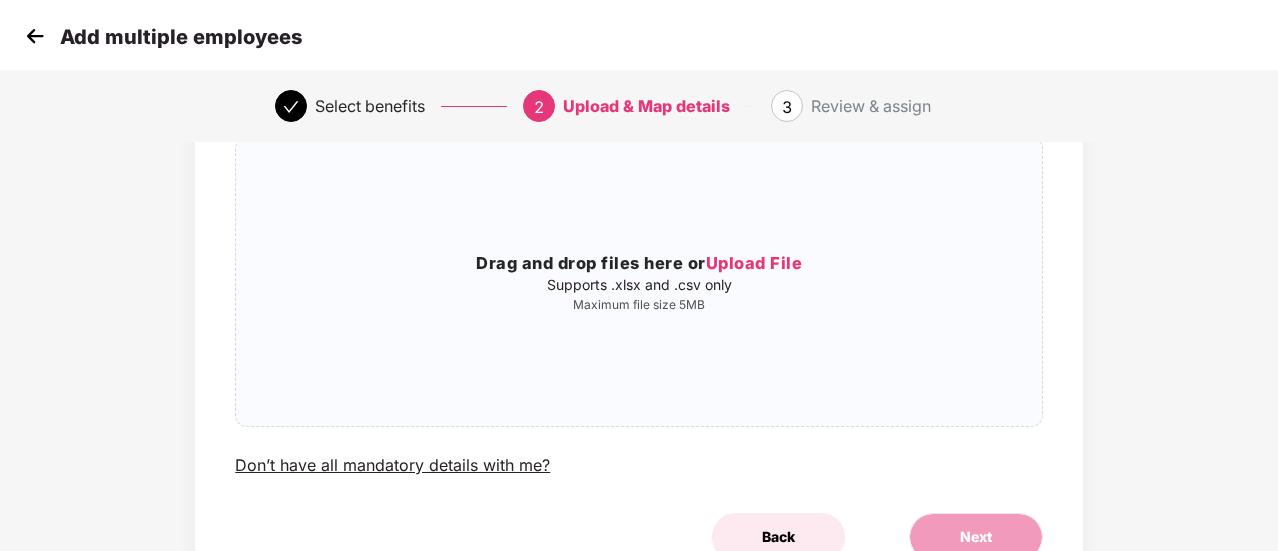 click on "Back" at bounding box center [778, 537] 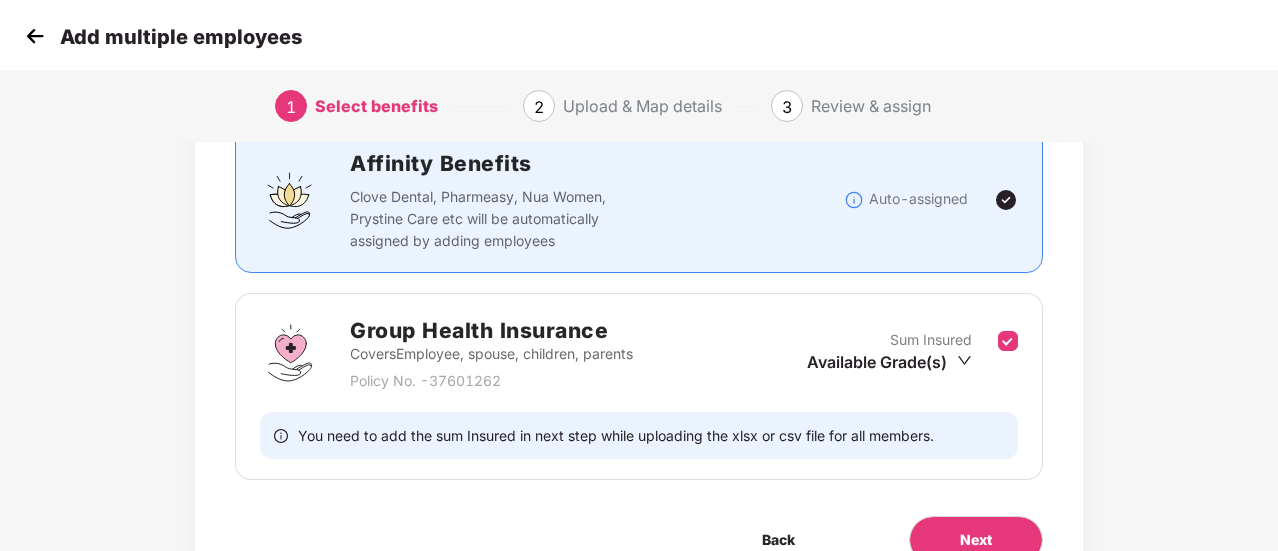scroll, scrollTop: 0, scrollLeft: 0, axis: both 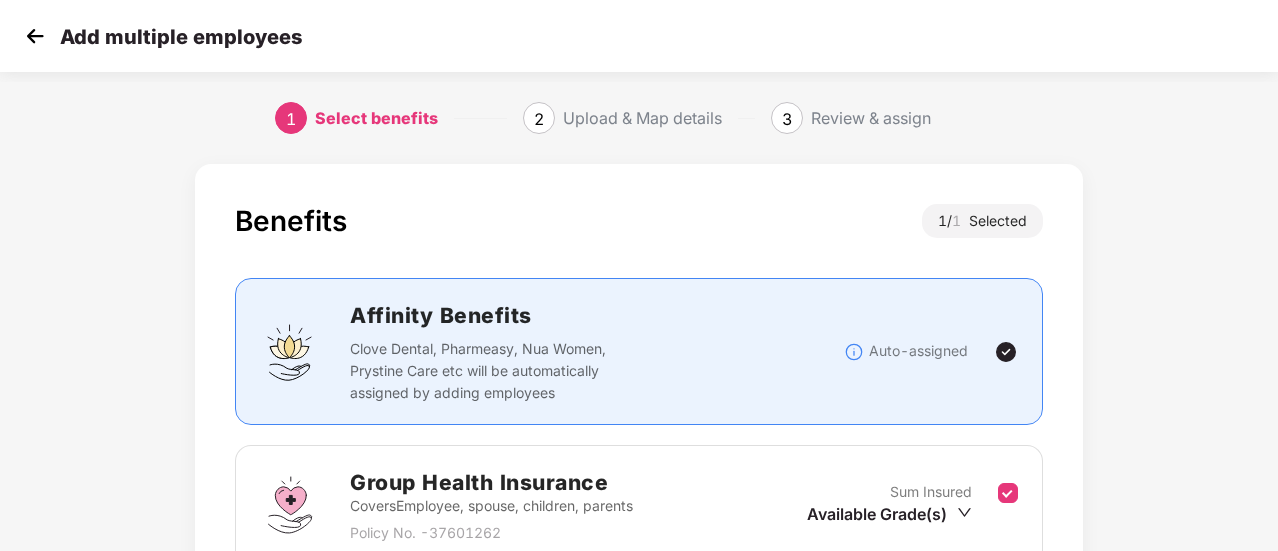 click at bounding box center [35, 36] 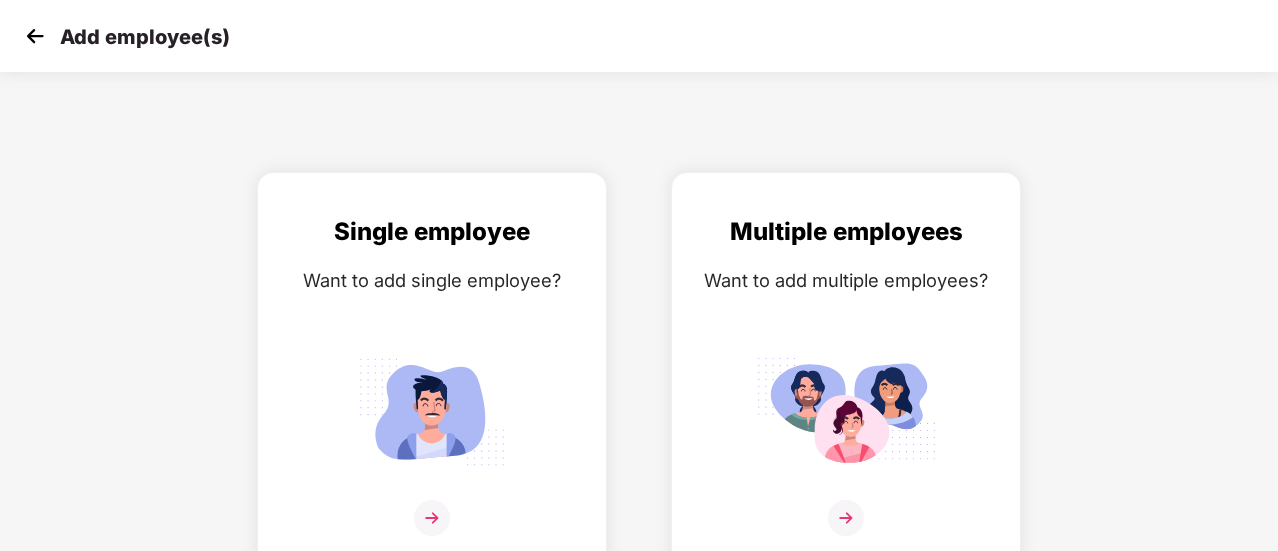 click at bounding box center (35, 36) 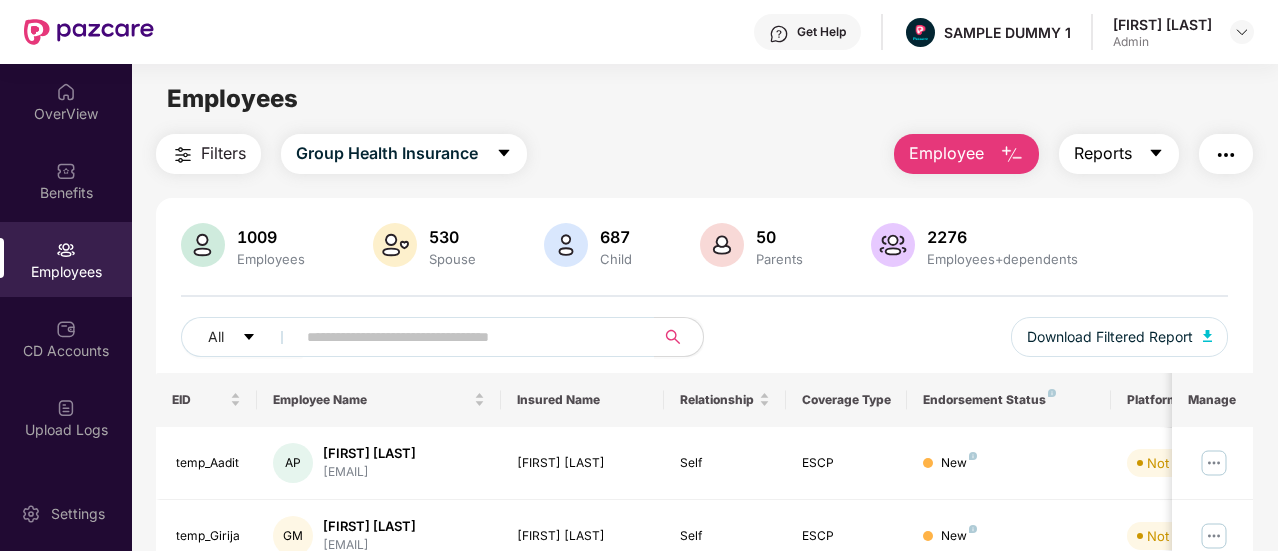 click on "Reports" at bounding box center (1103, 153) 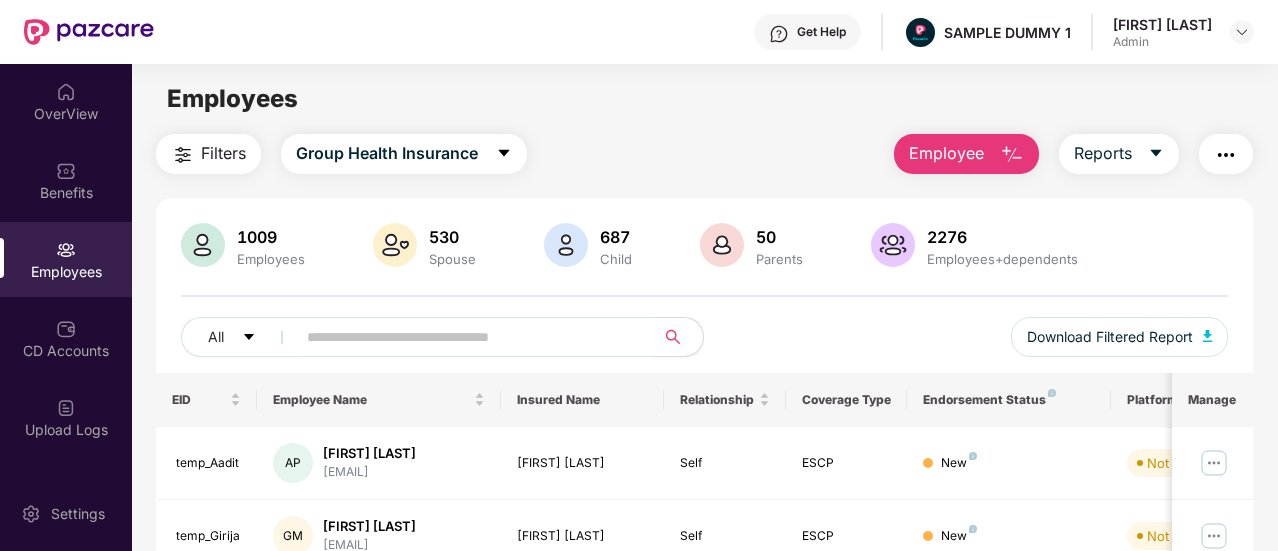 click on "All Download Filtered Report" at bounding box center [704, 345] 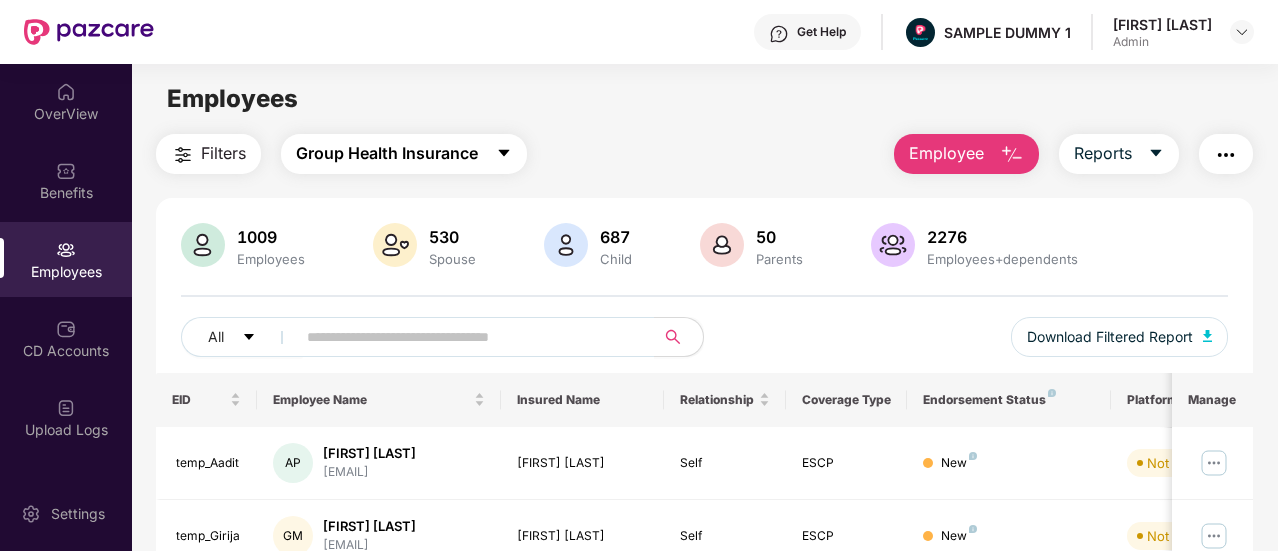 click on "Group Health Insurance" at bounding box center (387, 153) 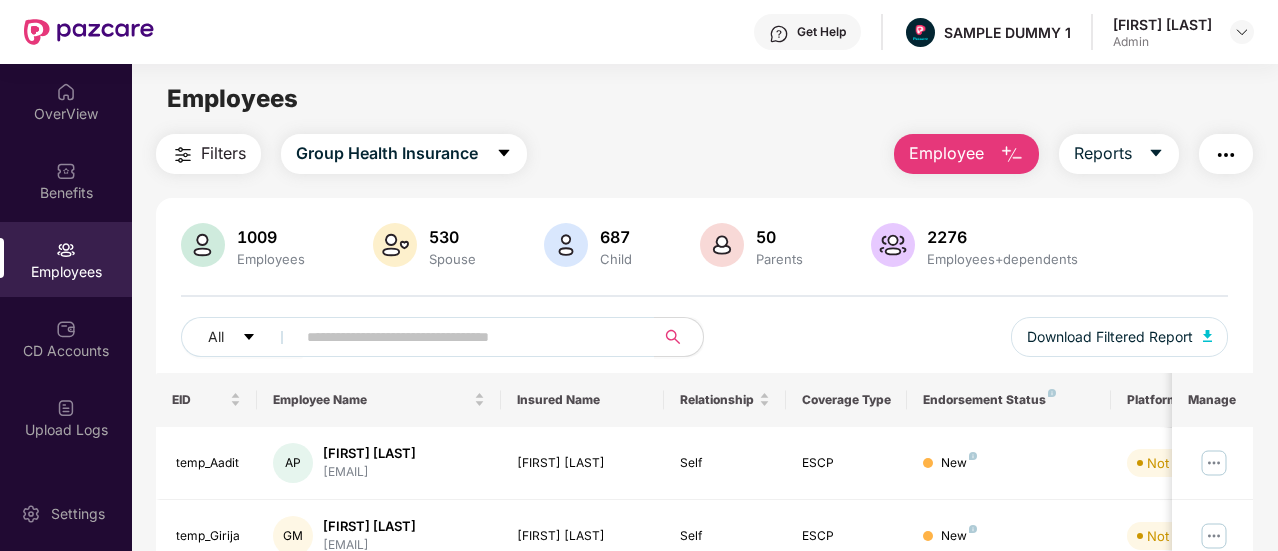 click on "Filters Group Health Insurance Employee  Reports" at bounding box center [704, 154] 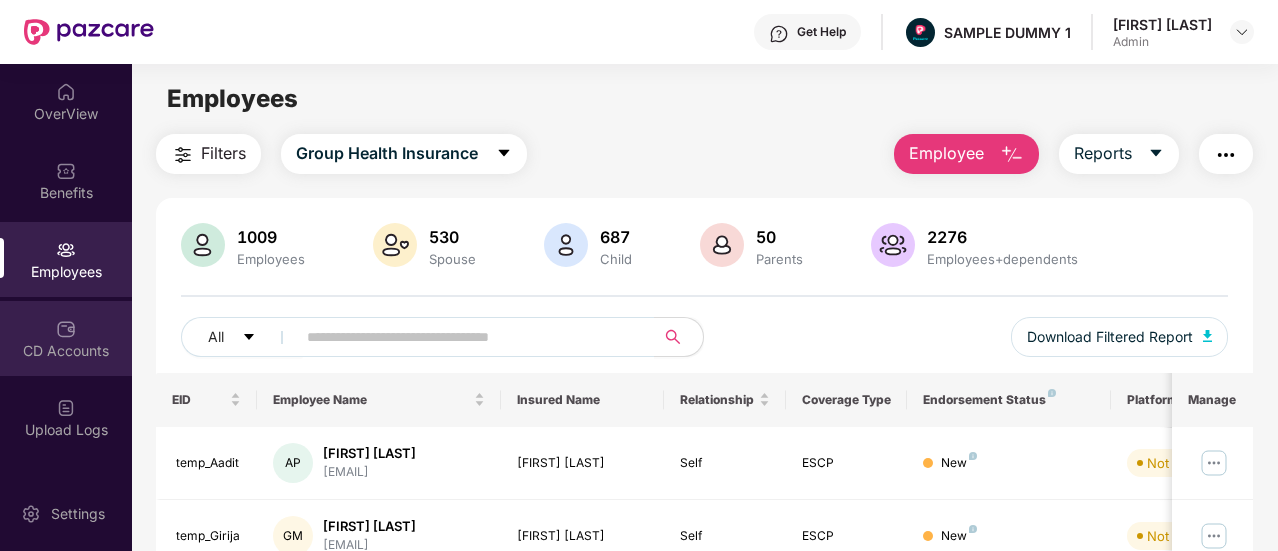 click on "CD Accounts" at bounding box center (66, 338) 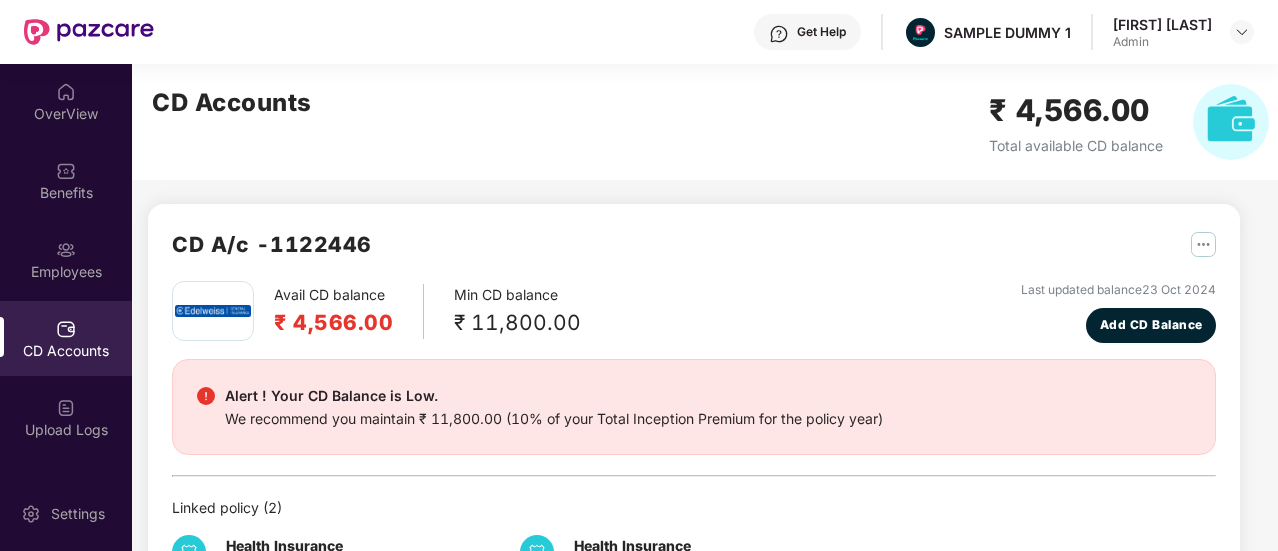 scroll, scrollTop: 96, scrollLeft: 0, axis: vertical 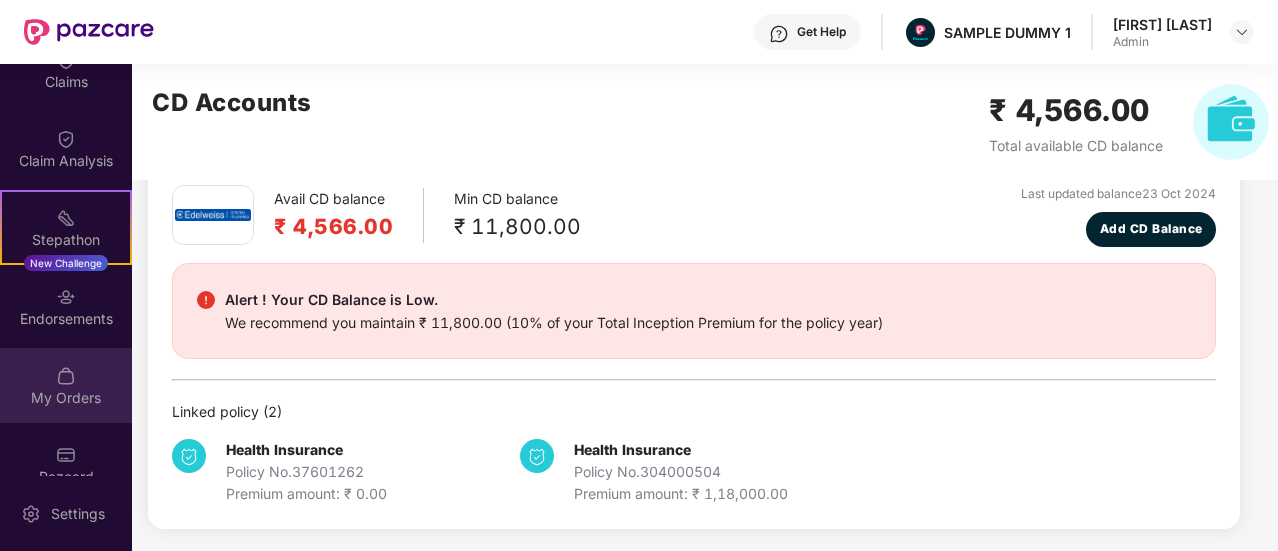 click at bounding box center (66, 376) 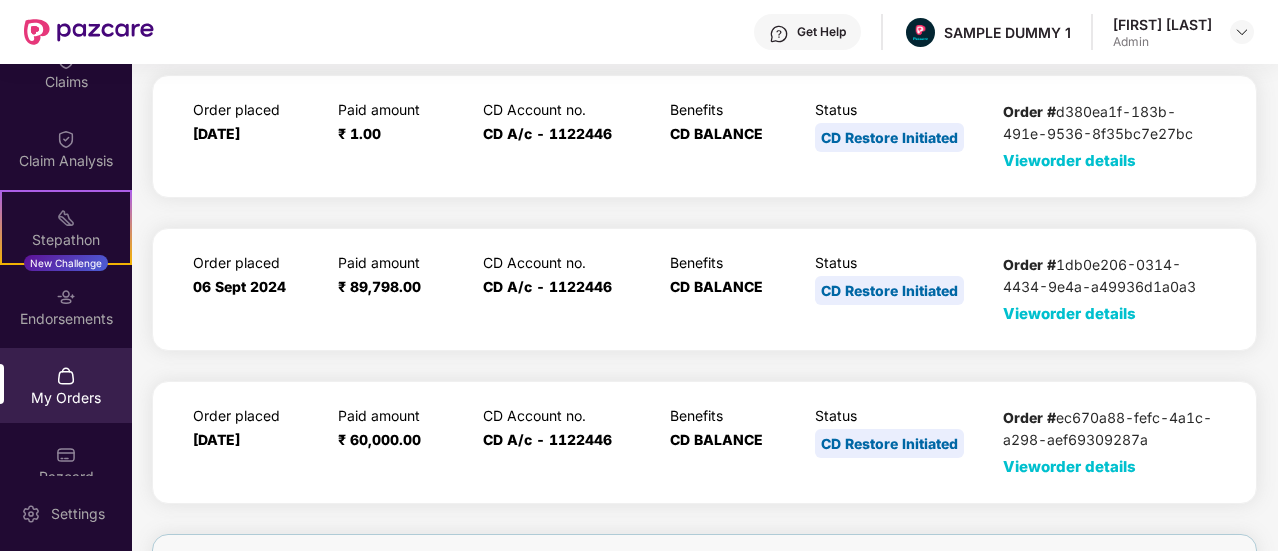 scroll, scrollTop: 0, scrollLeft: 0, axis: both 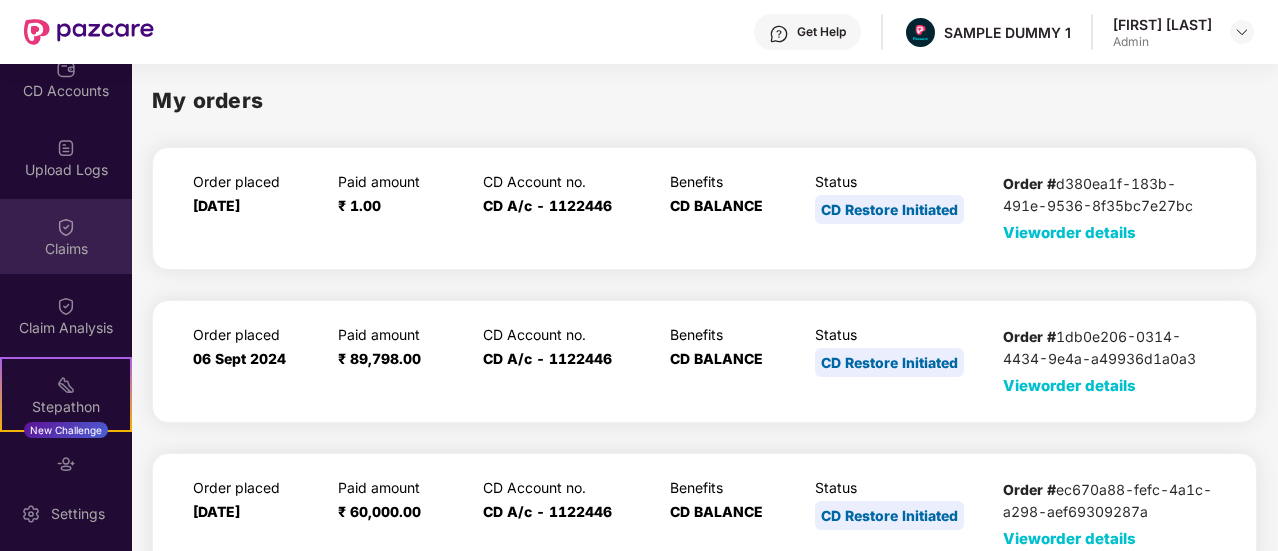 click on "Claims" at bounding box center [66, 249] 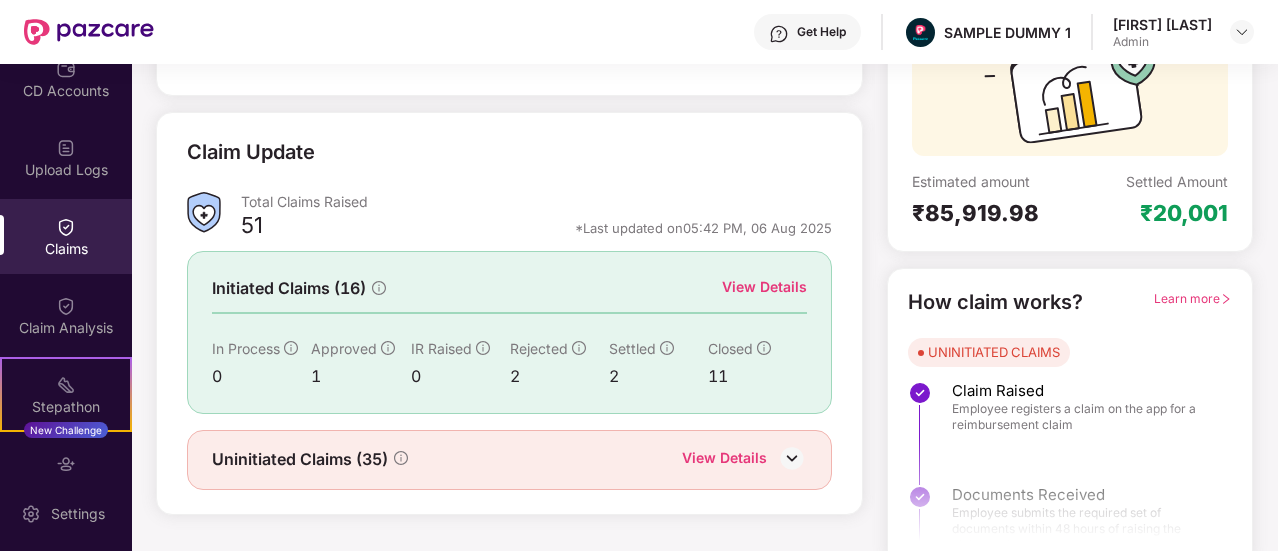 scroll, scrollTop: 217, scrollLeft: 0, axis: vertical 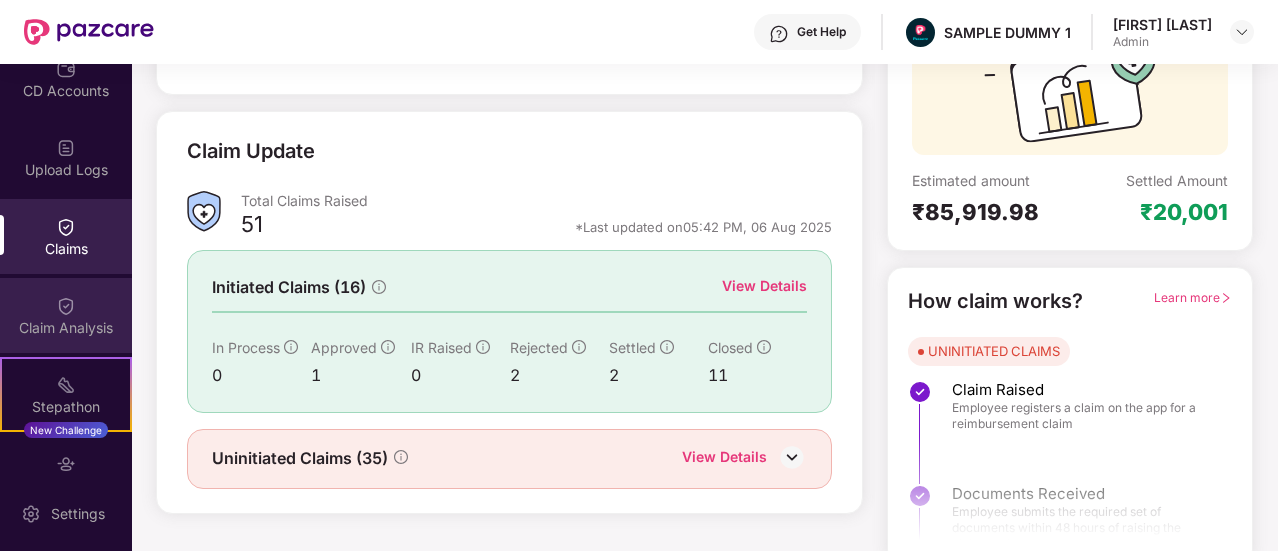 click on "Claim Analysis" at bounding box center (66, 328) 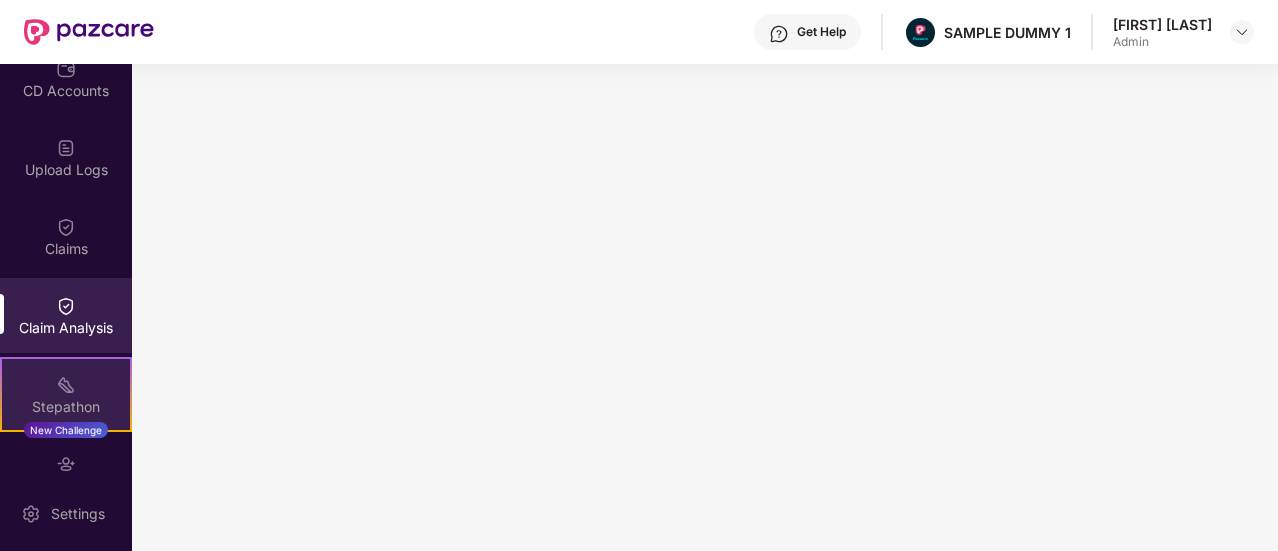 click at bounding box center (66, 385) 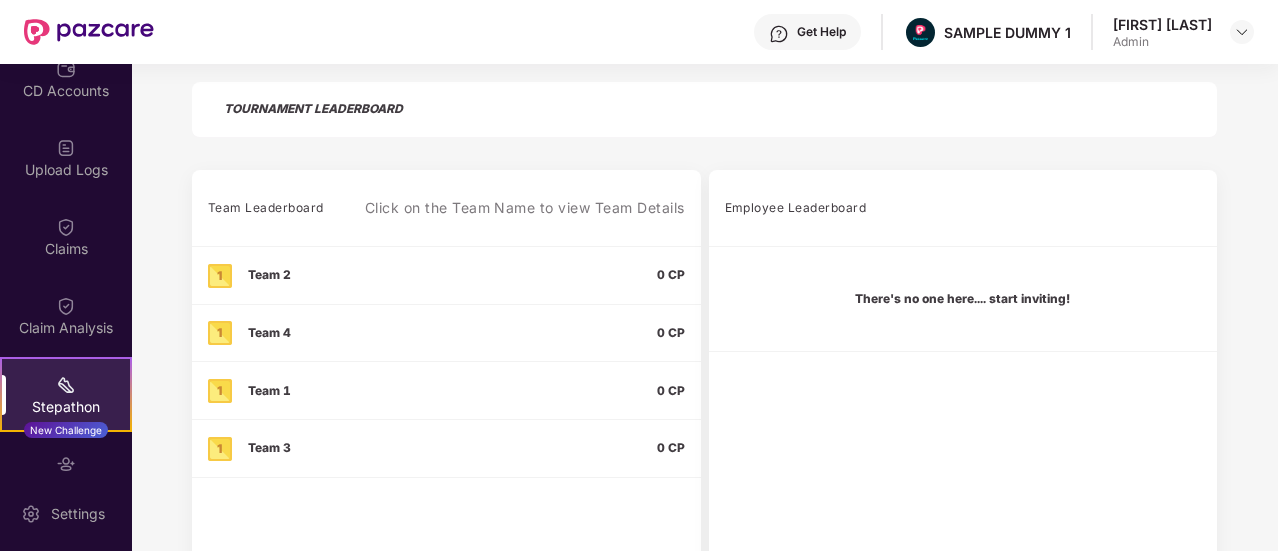 scroll, scrollTop: 516, scrollLeft: 0, axis: vertical 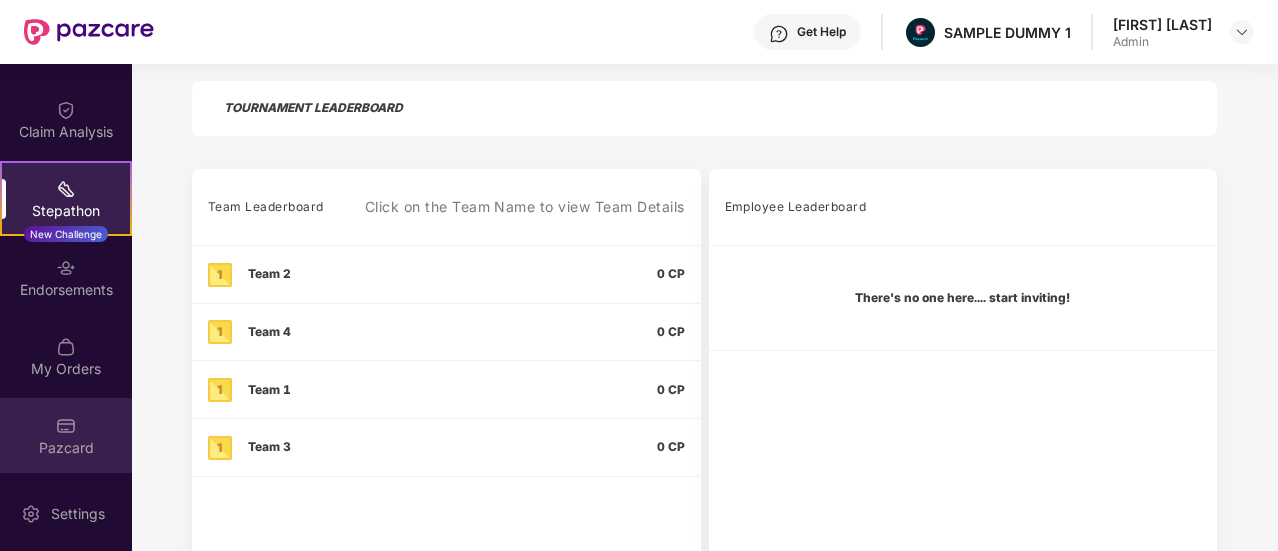 click at bounding box center [66, 426] 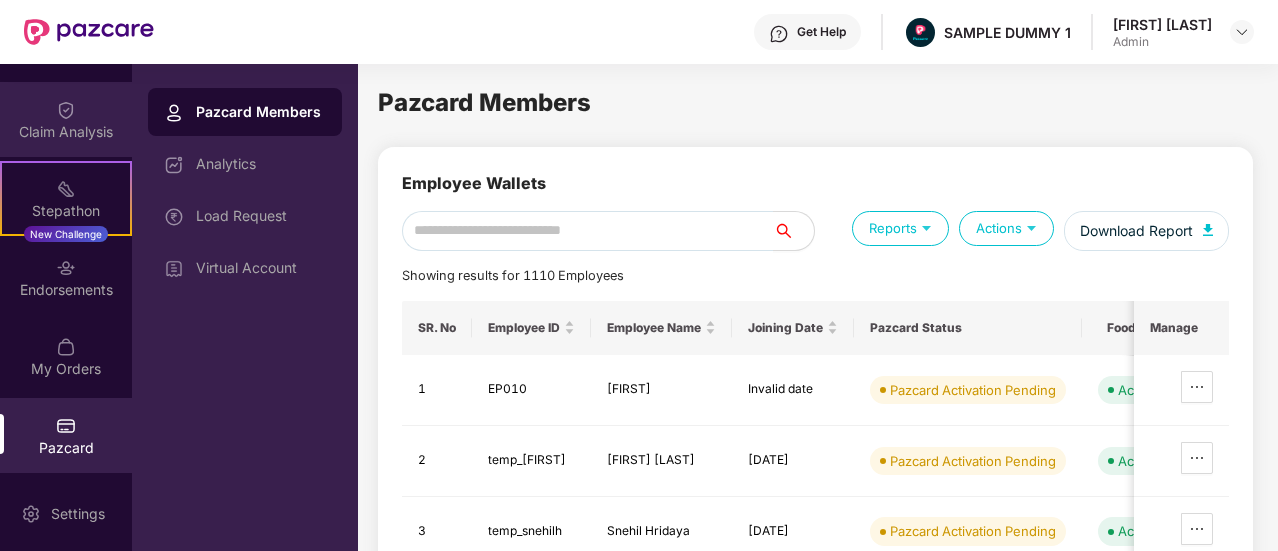 scroll, scrollTop: 0, scrollLeft: 0, axis: both 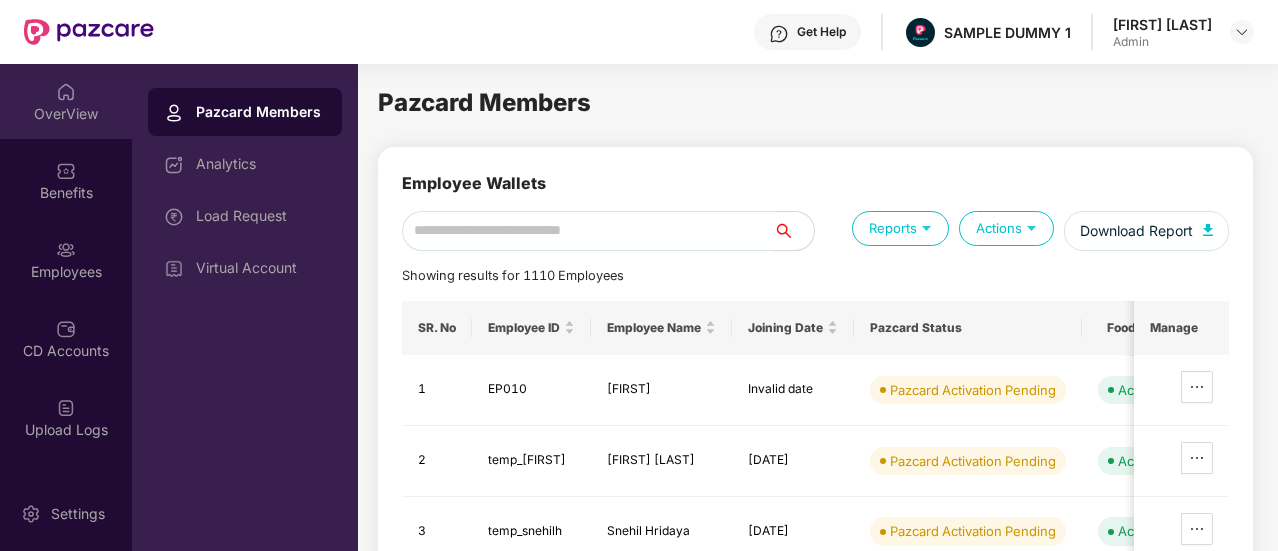 click on "OverView" at bounding box center (66, 114) 